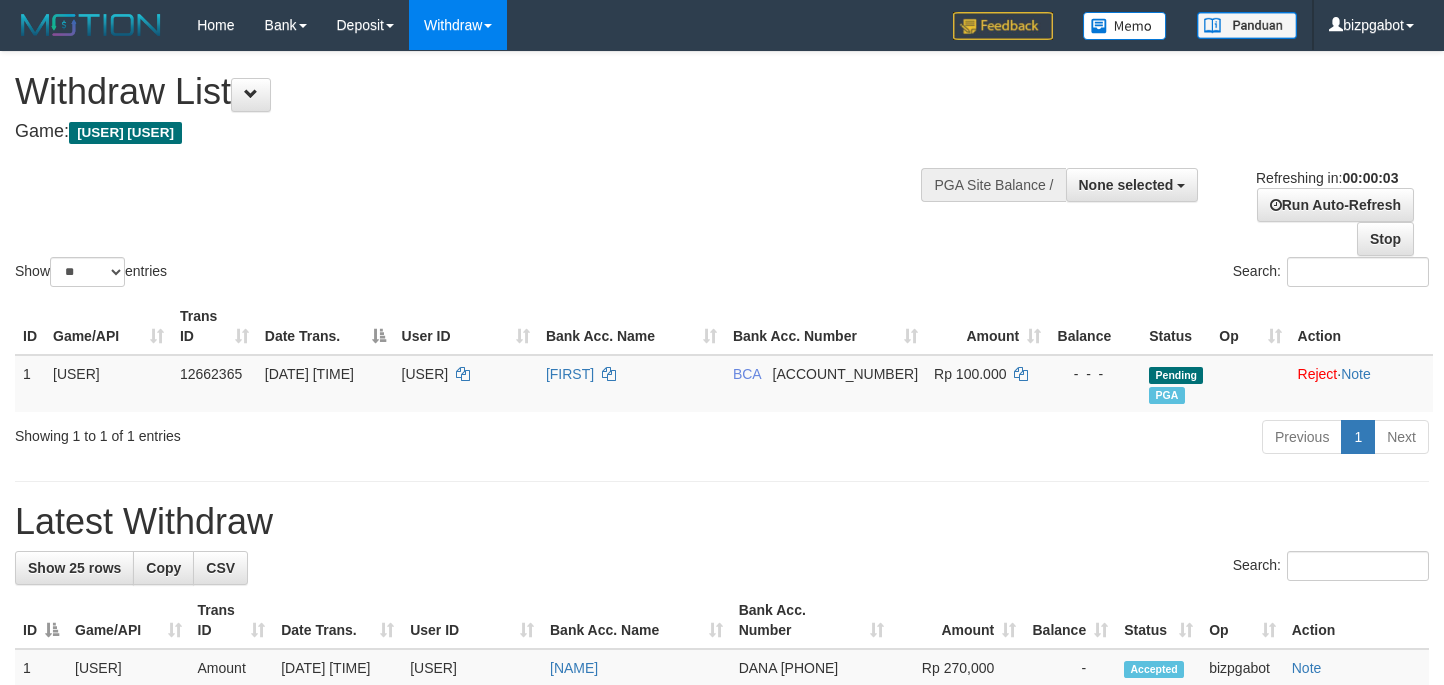 scroll, scrollTop: 0, scrollLeft: 0, axis: both 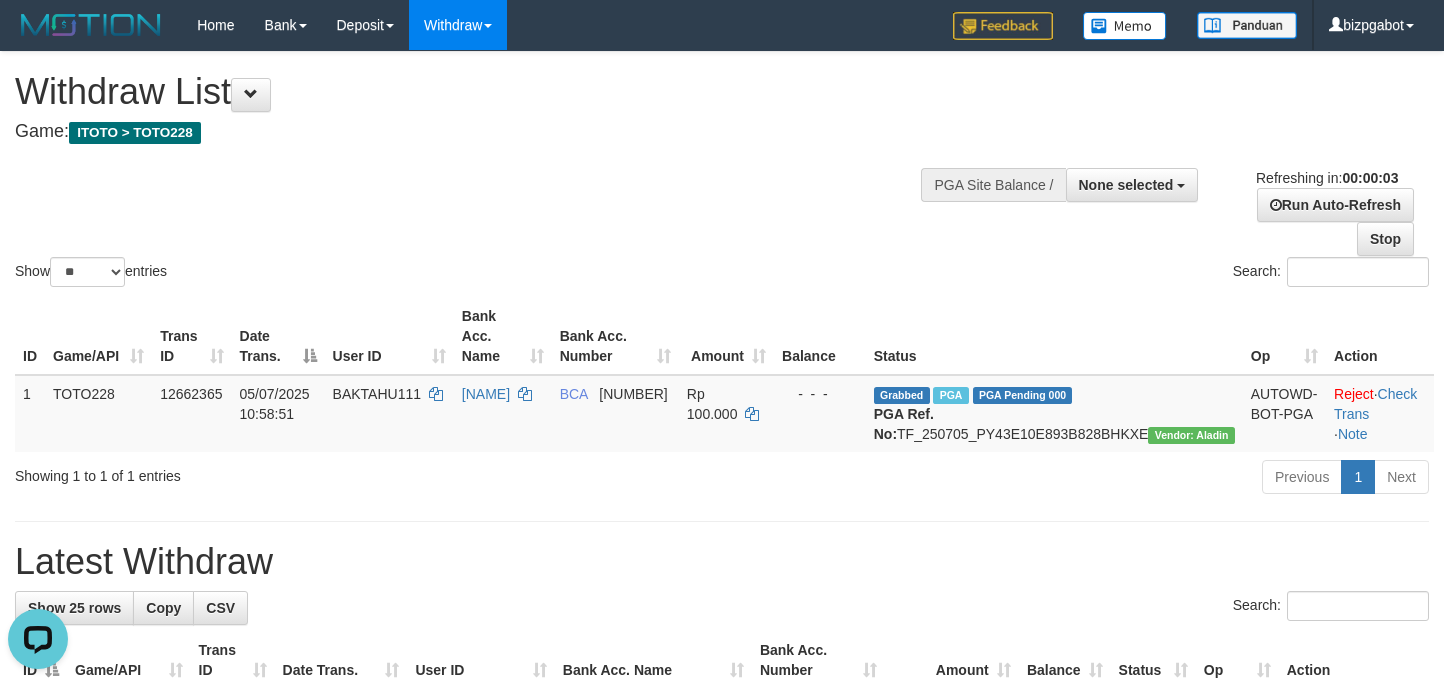 click on "Show  ** ** ** ***  entries Search:" at bounding box center [722, 171] 